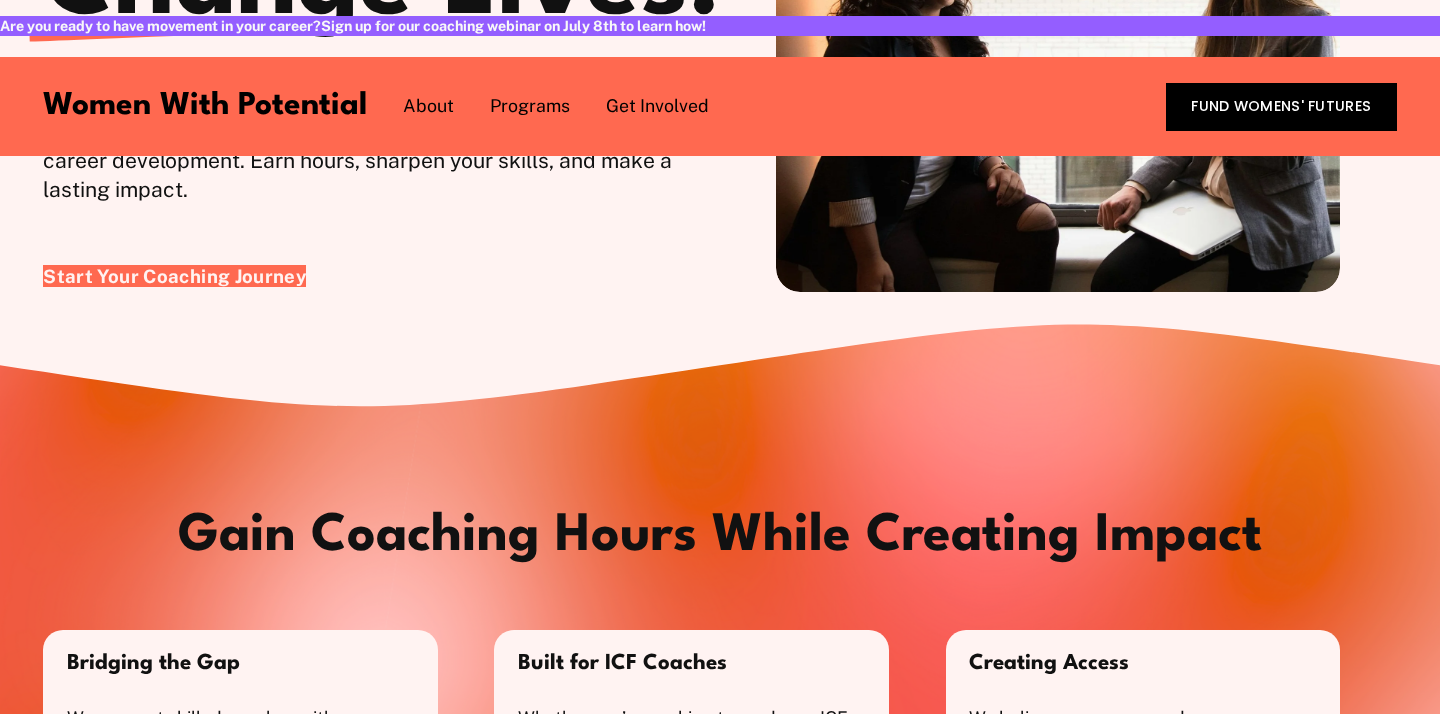 scroll, scrollTop: 0, scrollLeft: 0, axis: both 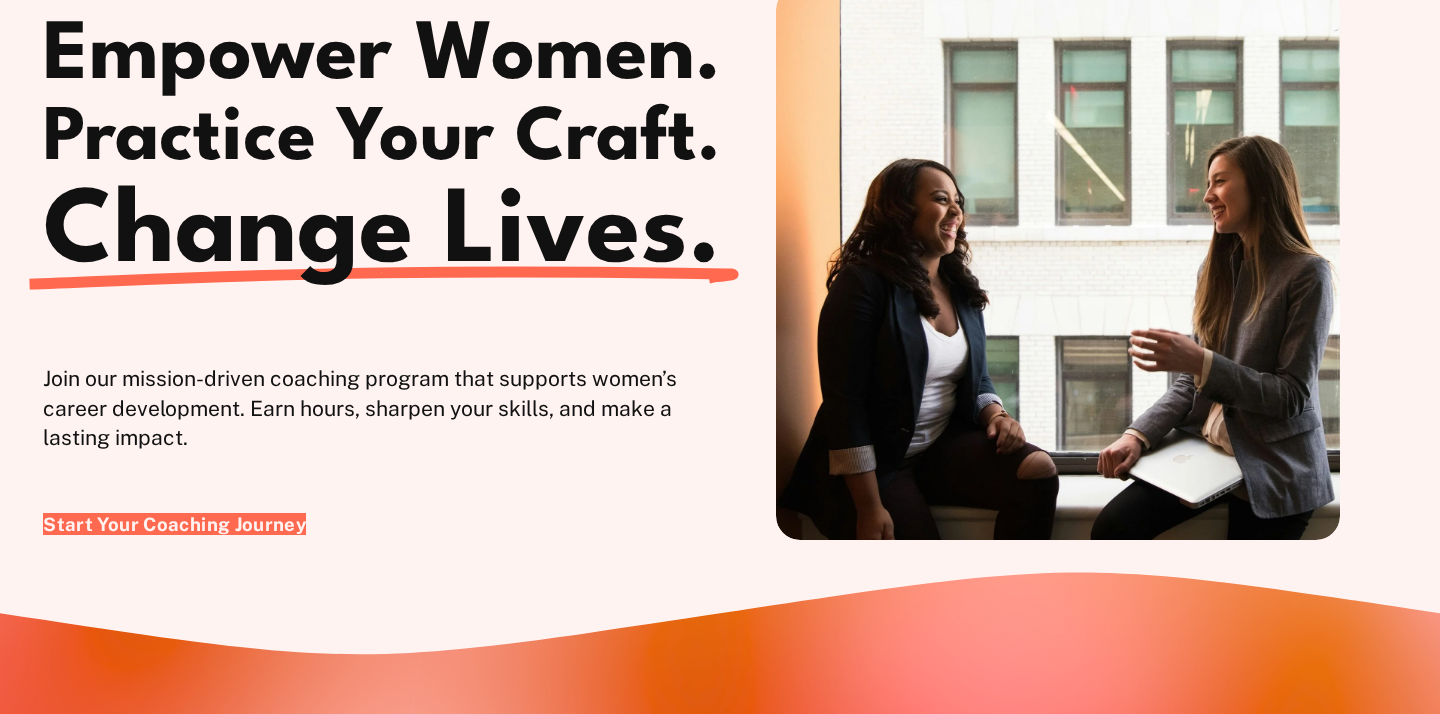 click on "Start Your Coaching Journey" at bounding box center [174, 524] 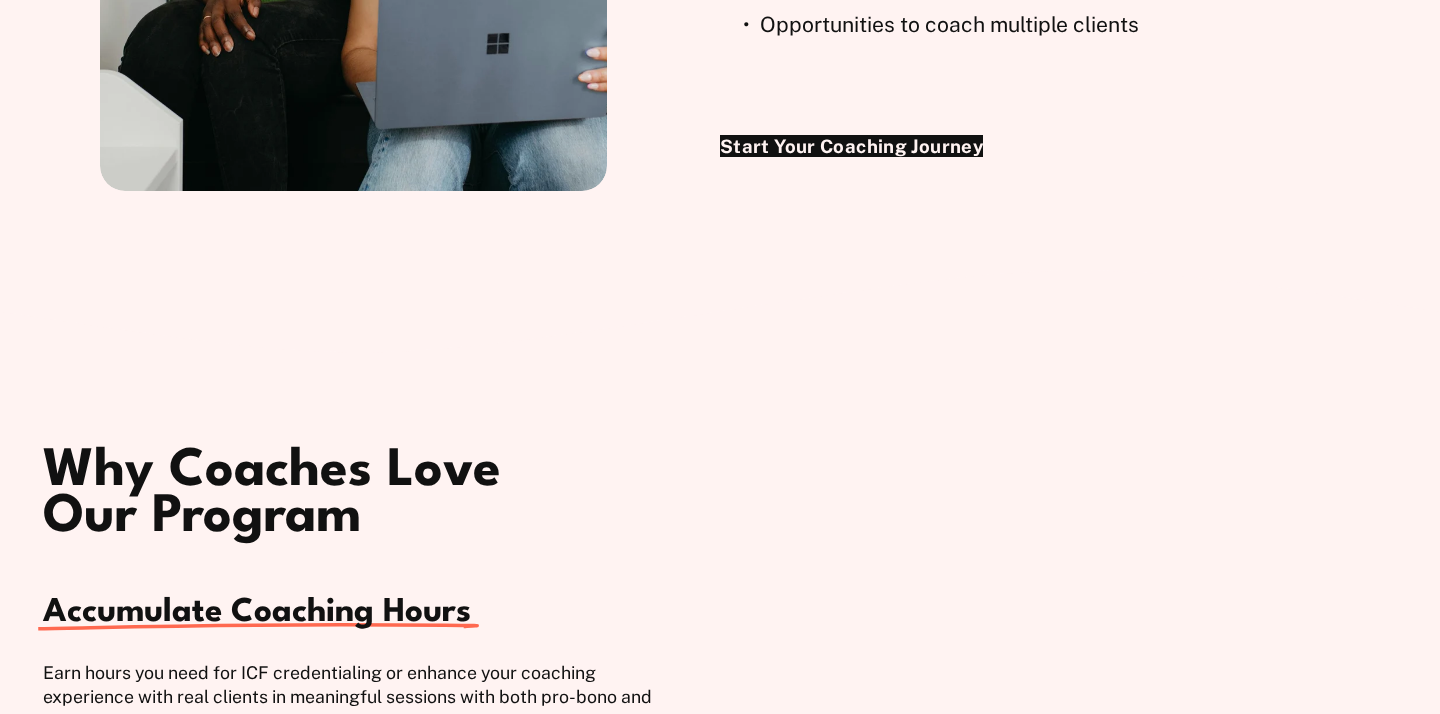 scroll, scrollTop: 1934, scrollLeft: 0, axis: vertical 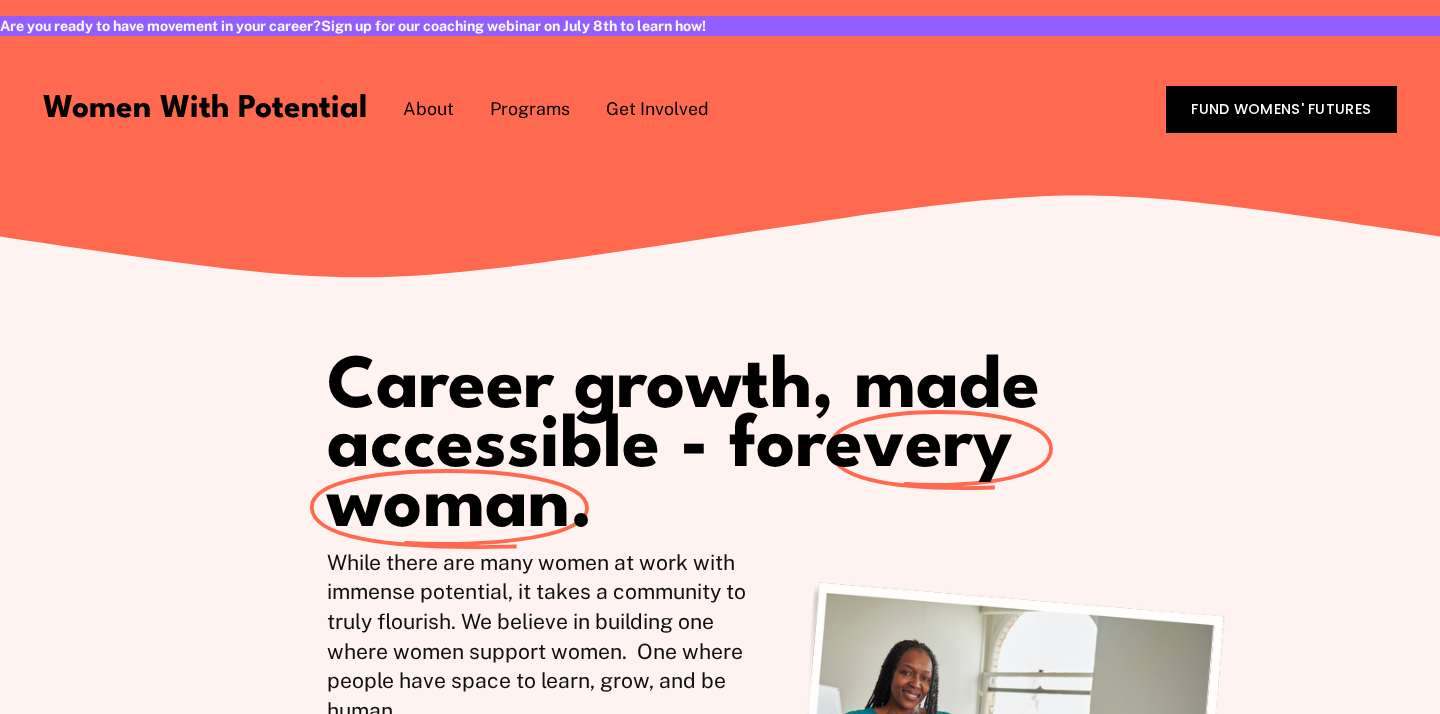 click on "Coach with WWP" at bounding box center [0, 0] 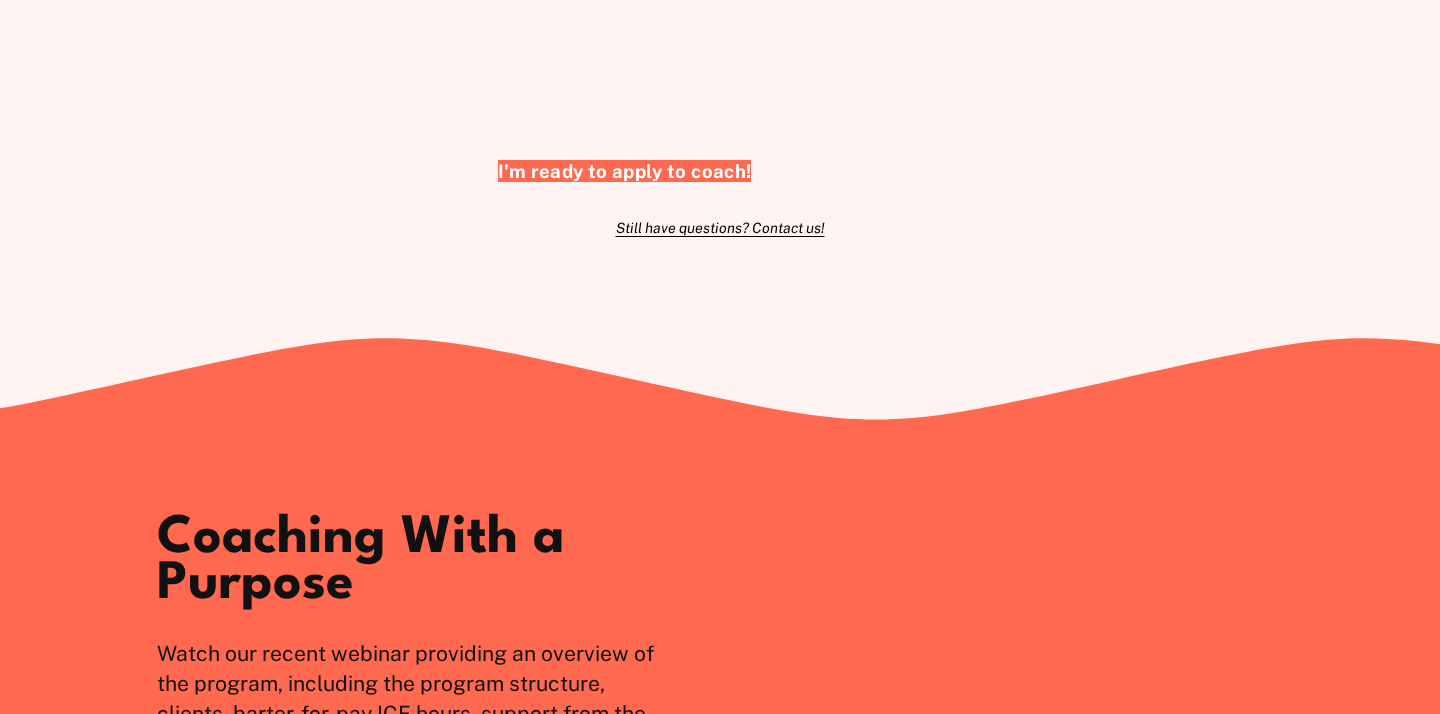 scroll, scrollTop: 2030, scrollLeft: 0, axis: vertical 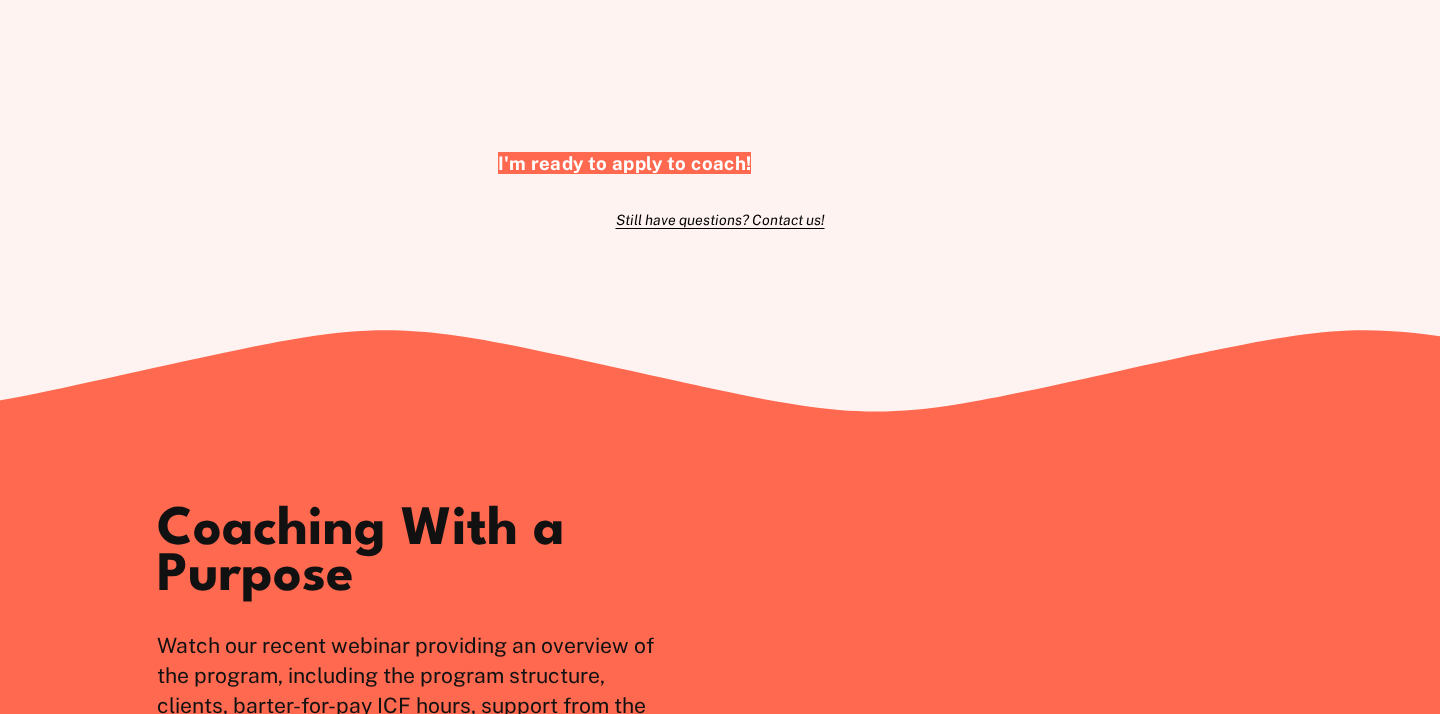 click on "I'm ready to apply to coach!" at bounding box center (624, 163) 